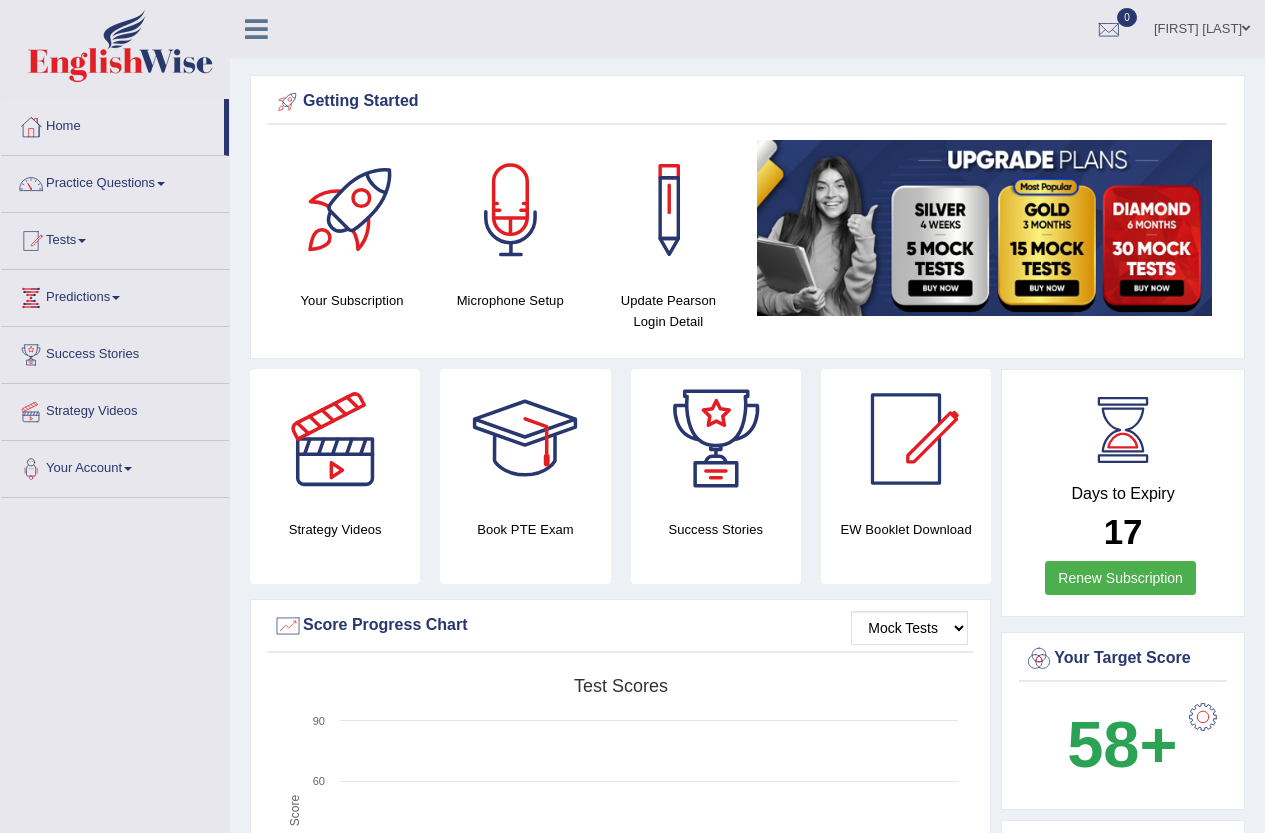 scroll, scrollTop: 0, scrollLeft: 0, axis: both 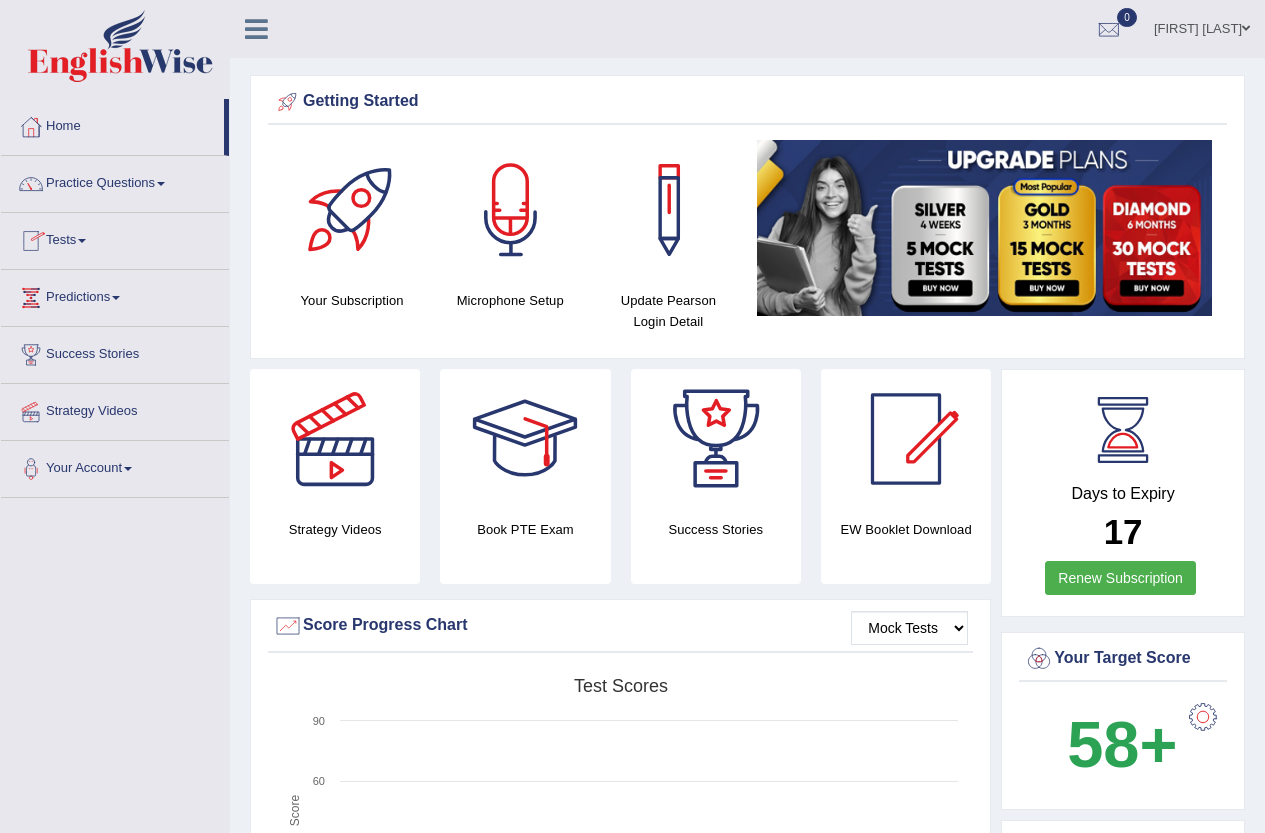 click on "Tests" at bounding box center [115, 238] 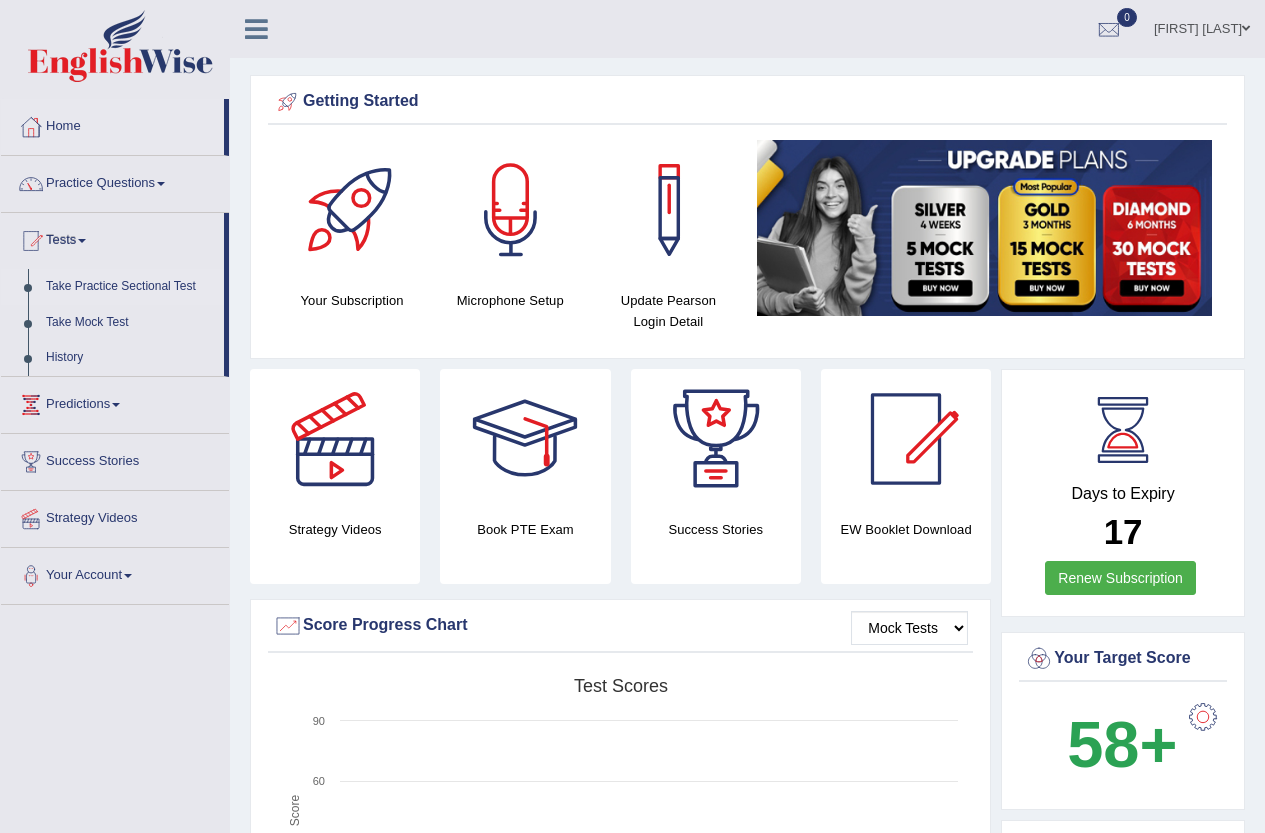 click on "Take Practice Sectional Test" at bounding box center [130, 287] 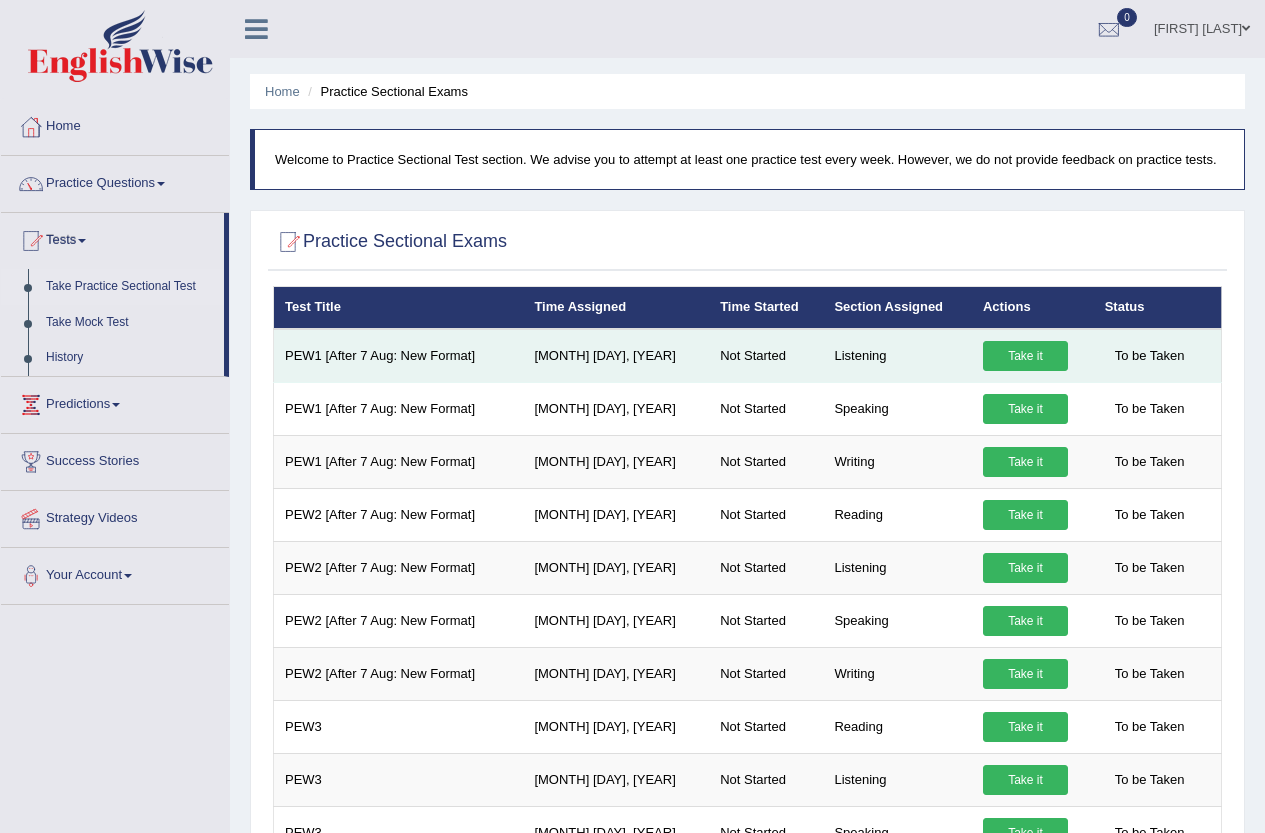 scroll, scrollTop: 0, scrollLeft: 0, axis: both 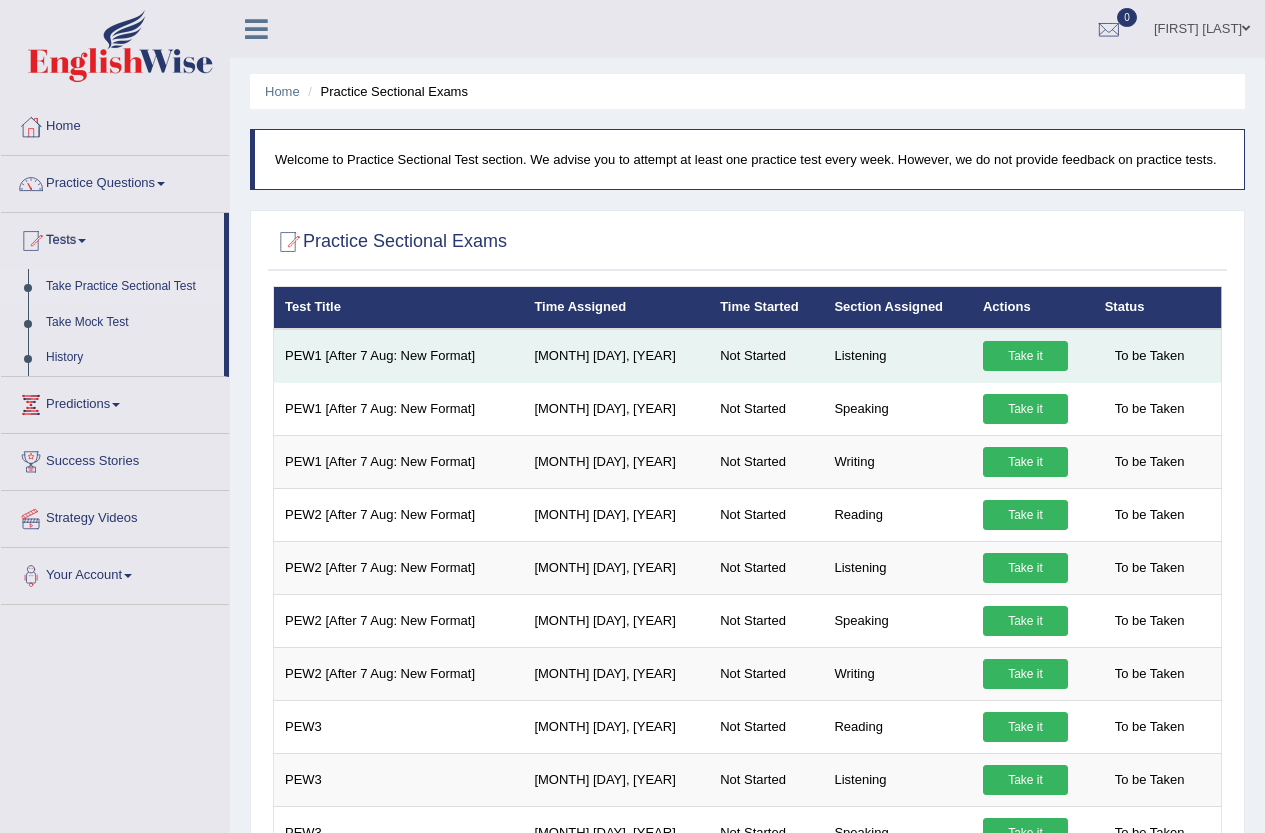 click on "Take it" at bounding box center (1025, 356) 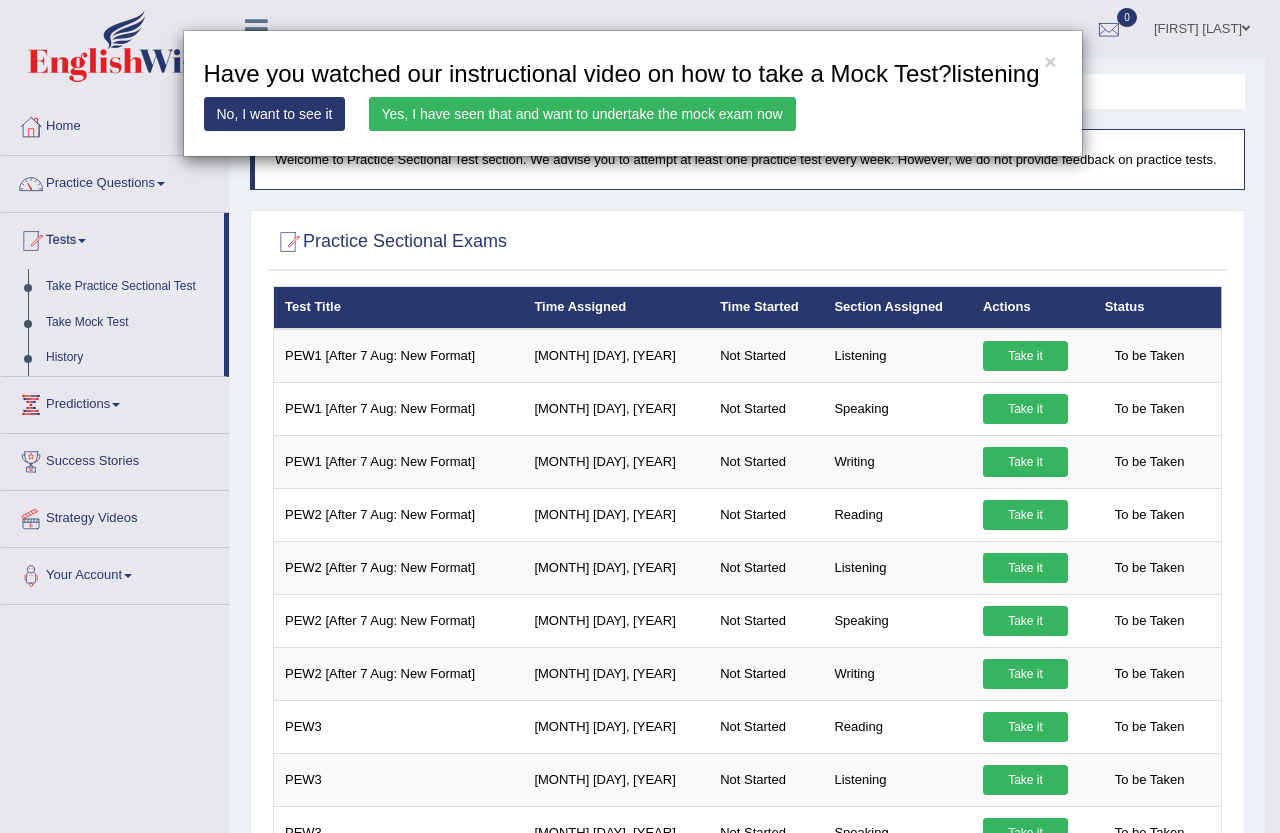 click on "Yes, I have seen that and want to undertake the mock exam now" at bounding box center (582, 114) 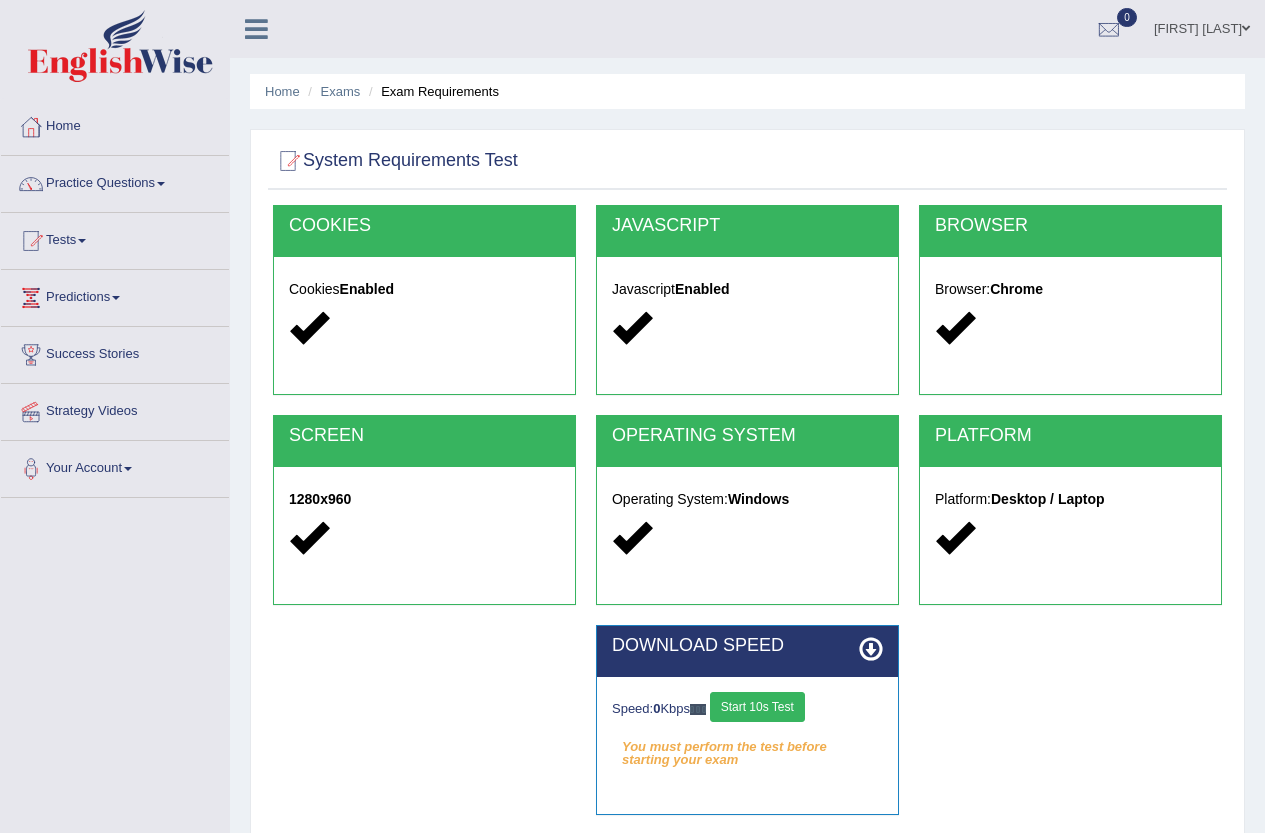 scroll, scrollTop: 0, scrollLeft: 0, axis: both 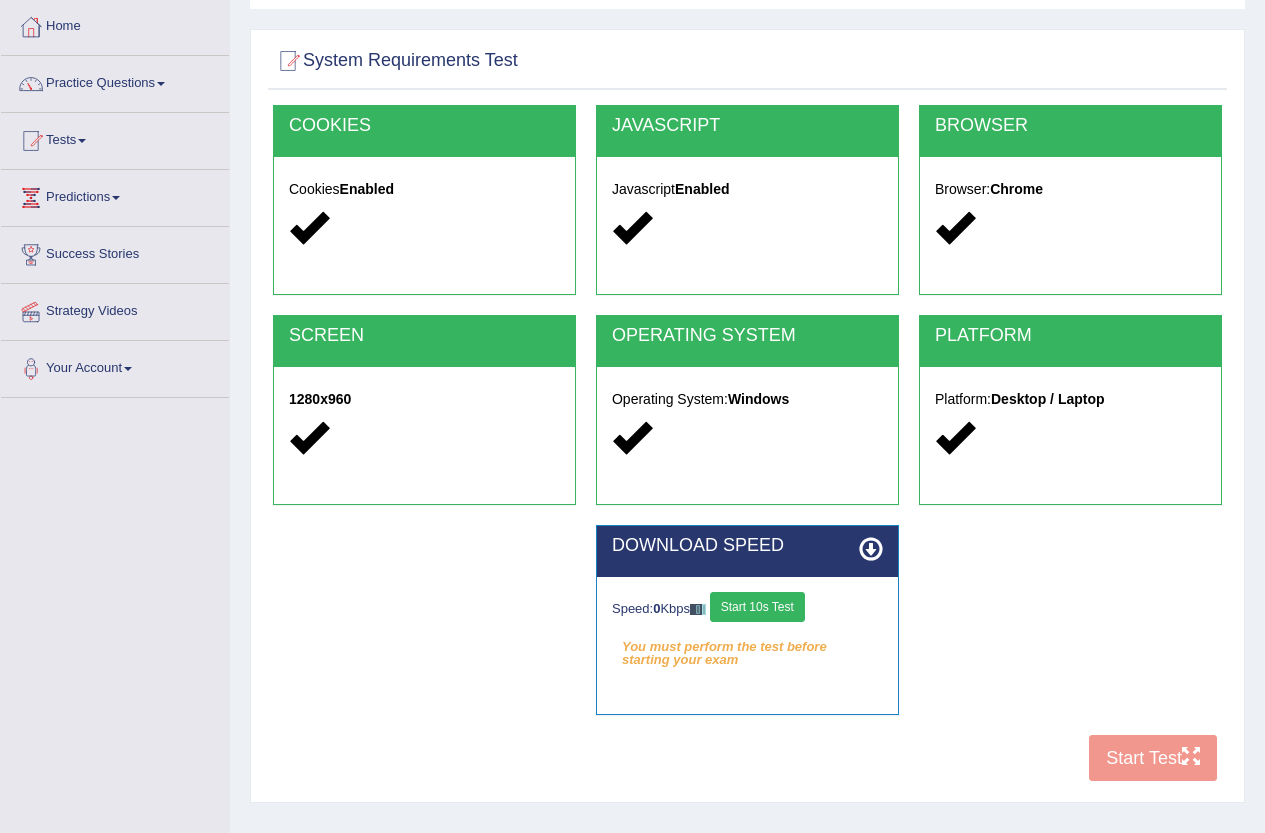 click on "COOKIES
Cookies  Enabled
JAVASCRIPT
Javascript  Enabled
BROWSER
Browser:  Chrome
SCREEN
1280x960
OPERATING SYSTEM
Operating System:  Windows
PLATFORM
Platform:  Desktop / Laptop
DOWNLOAD SPEED
Speed:  0  Kbps    Start 10s Test
You must perform the test before starting your exam
Select Audio Quality
Start Test" at bounding box center [747, 448] 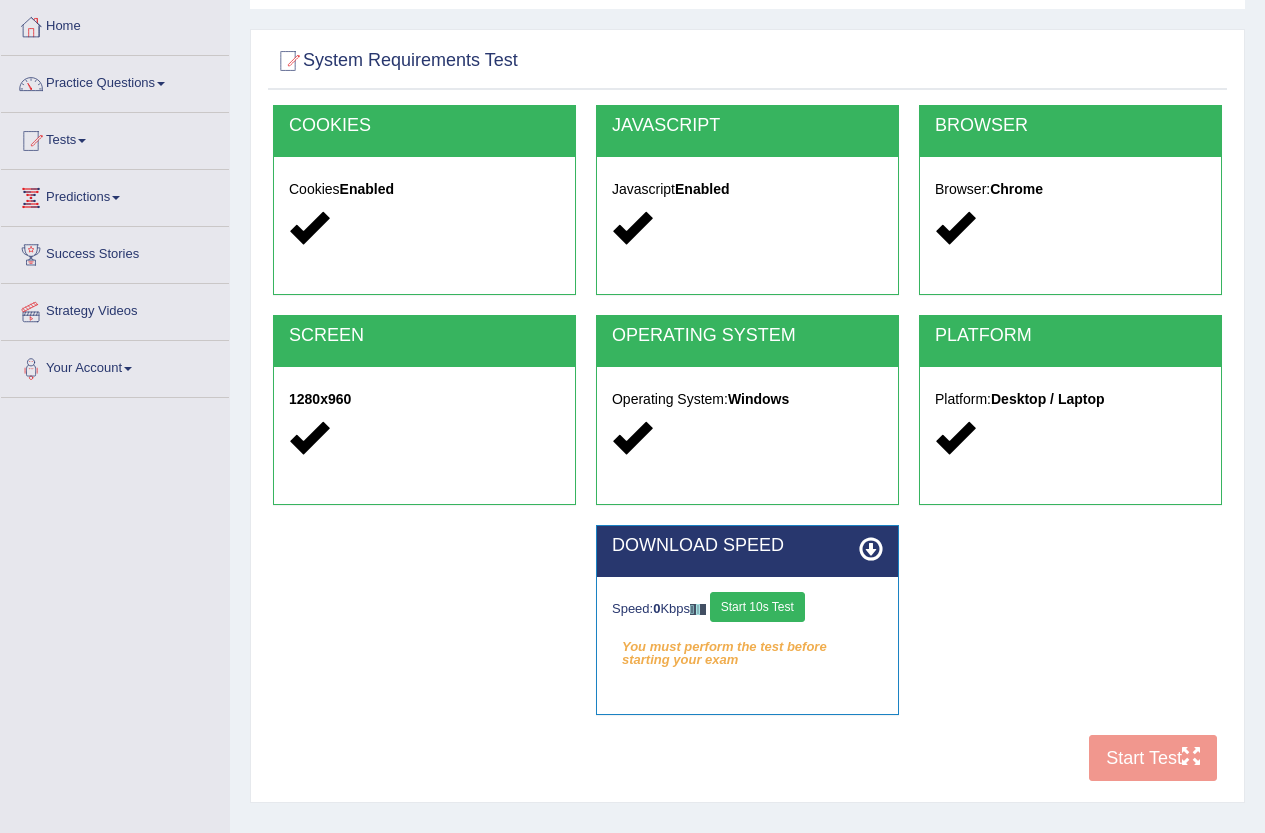 click on "Start 10s Test" at bounding box center [757, 607] 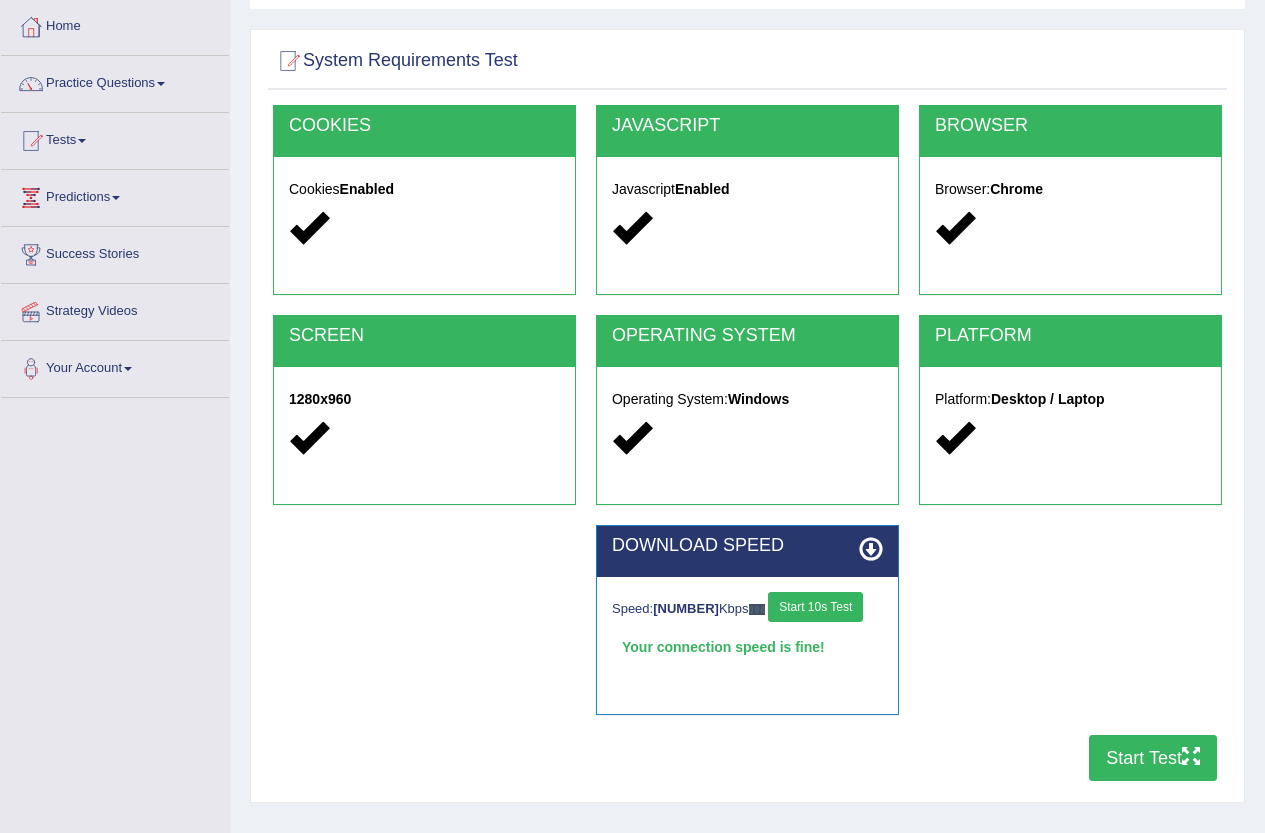 click on "Start Test" at bounding box center (1153, 758) 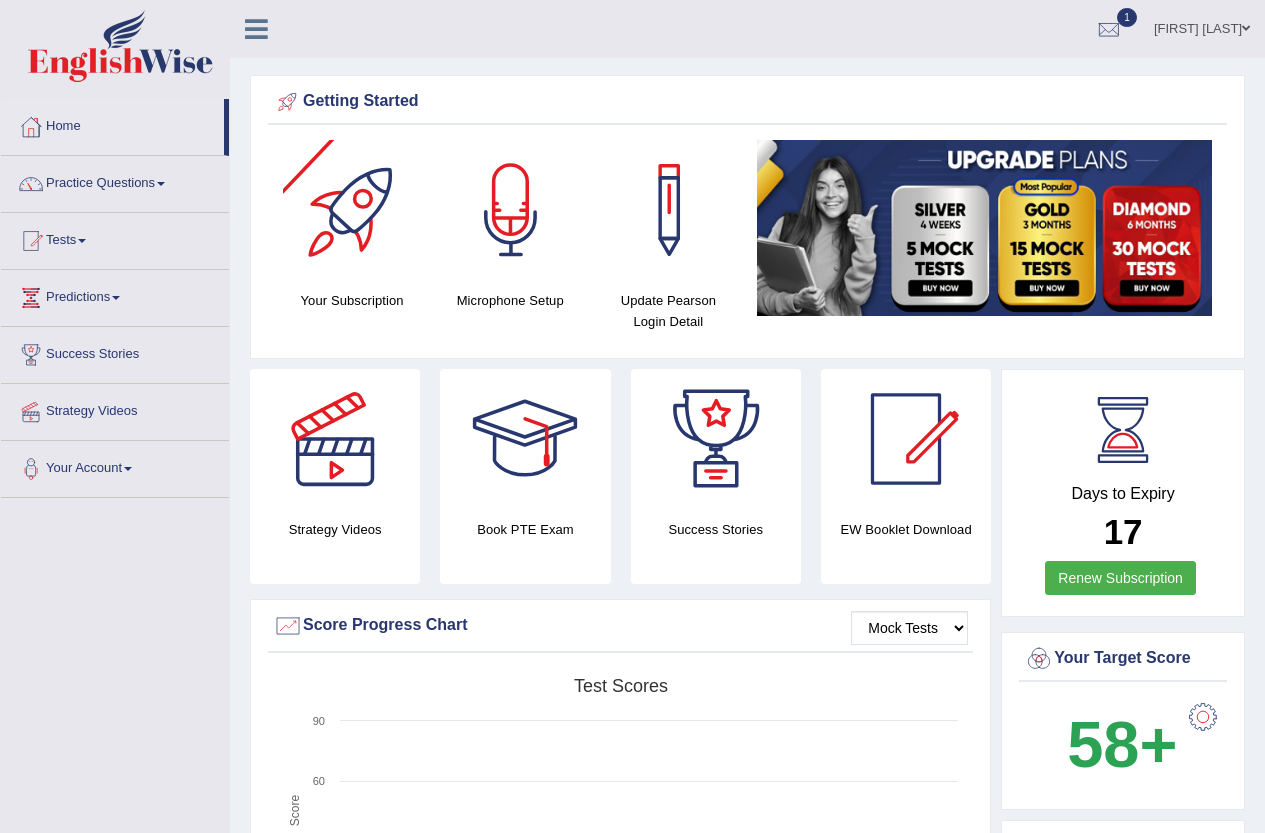 scroll, scrollTop: 0, scrollLeft: 0, axis: both 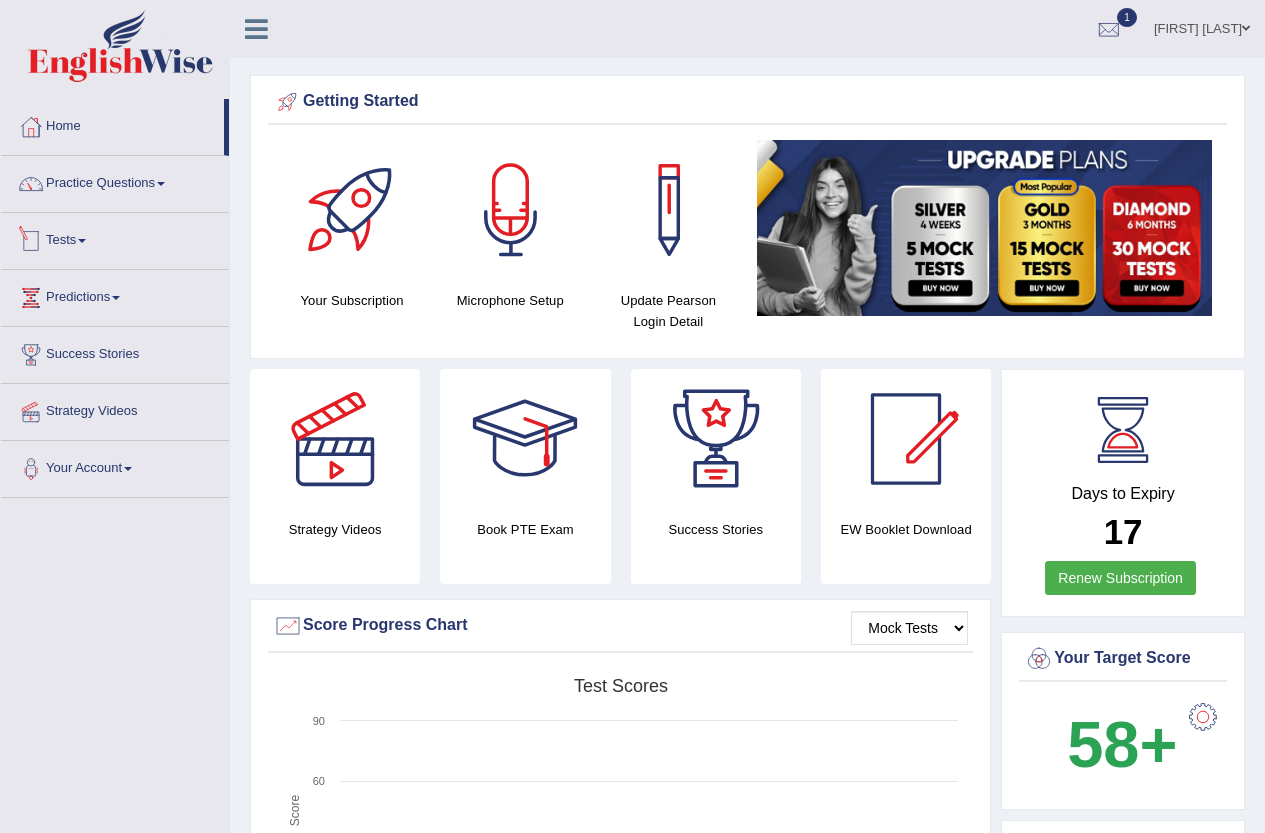 click on "Tests" at bounding box center [115, 238] 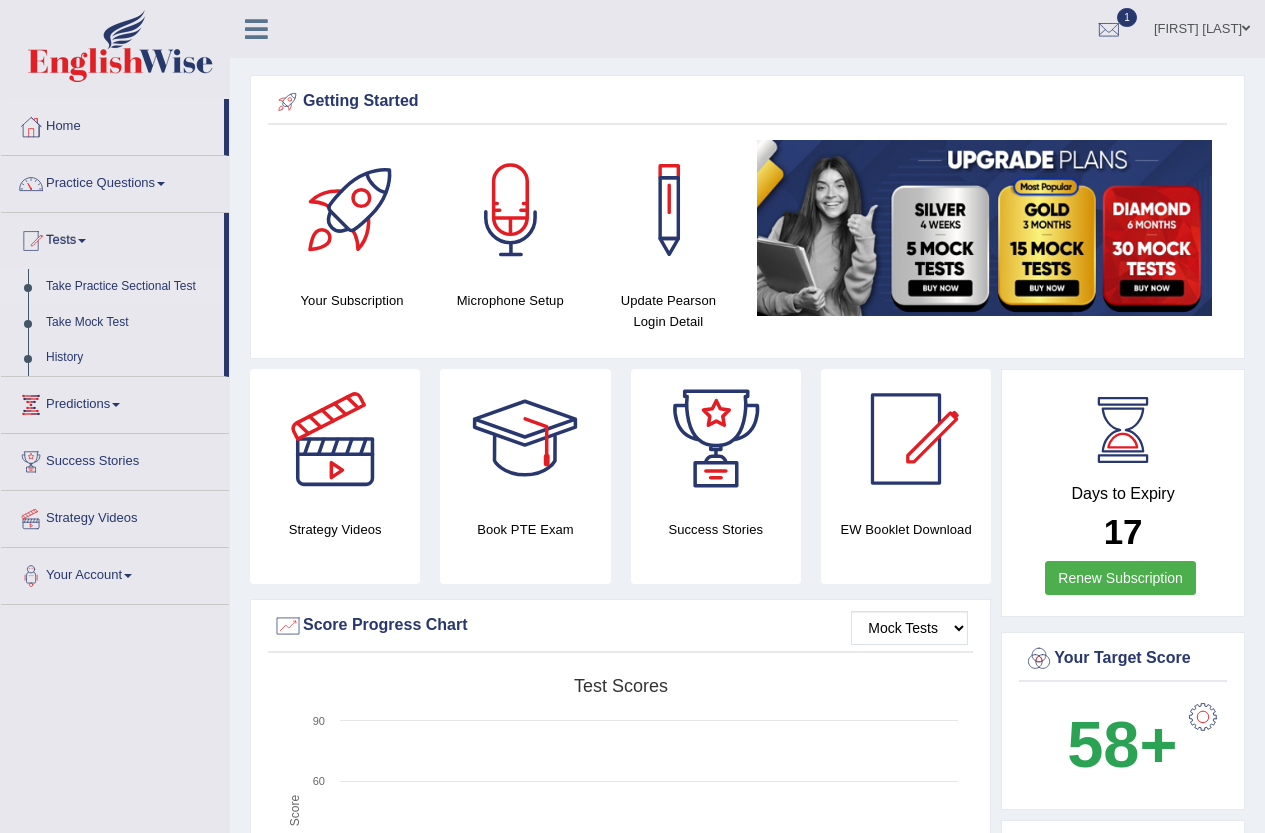 click on "Take Practice Sectional Test" at bounding box center (130, 287) 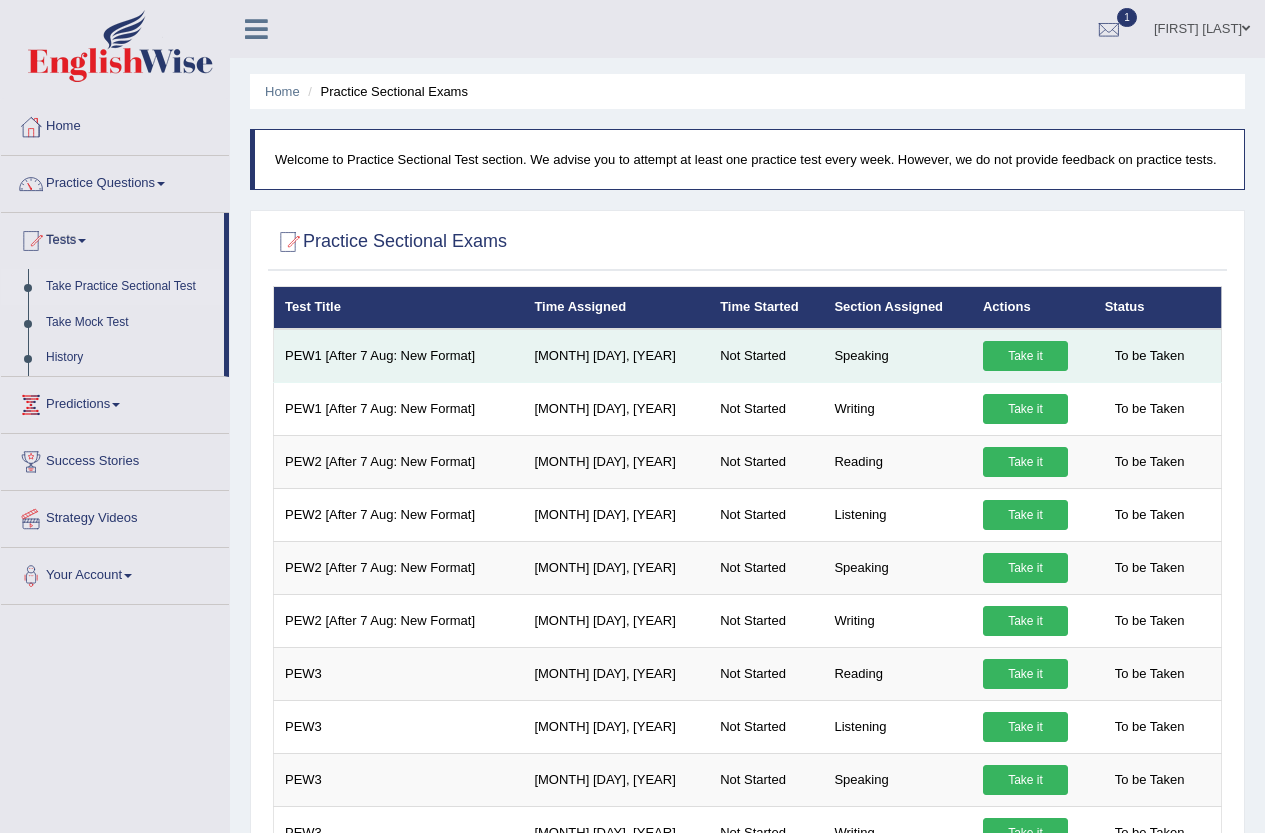 scroll, scrollTop: 0, scrollLeft: 0, axis: both 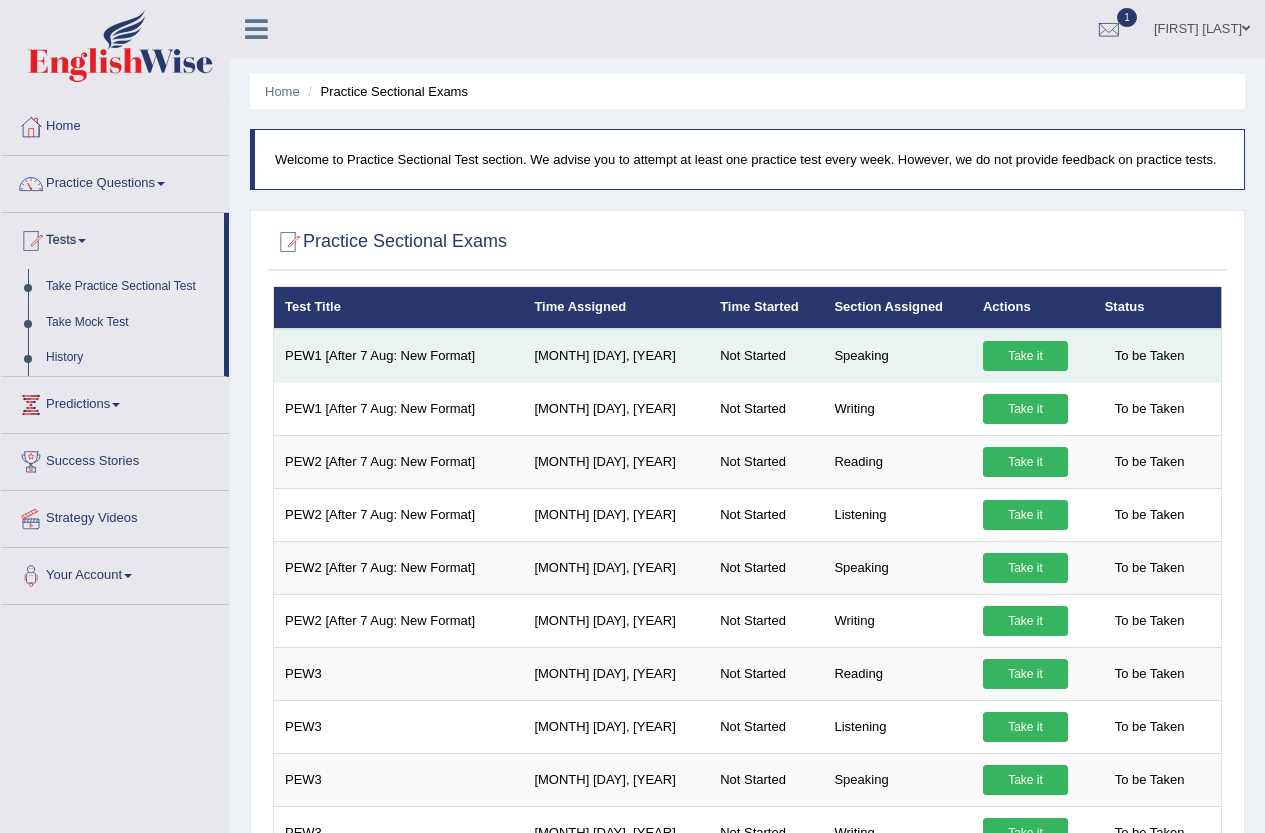 click on "Take it" at bounding box center [1025, 356] 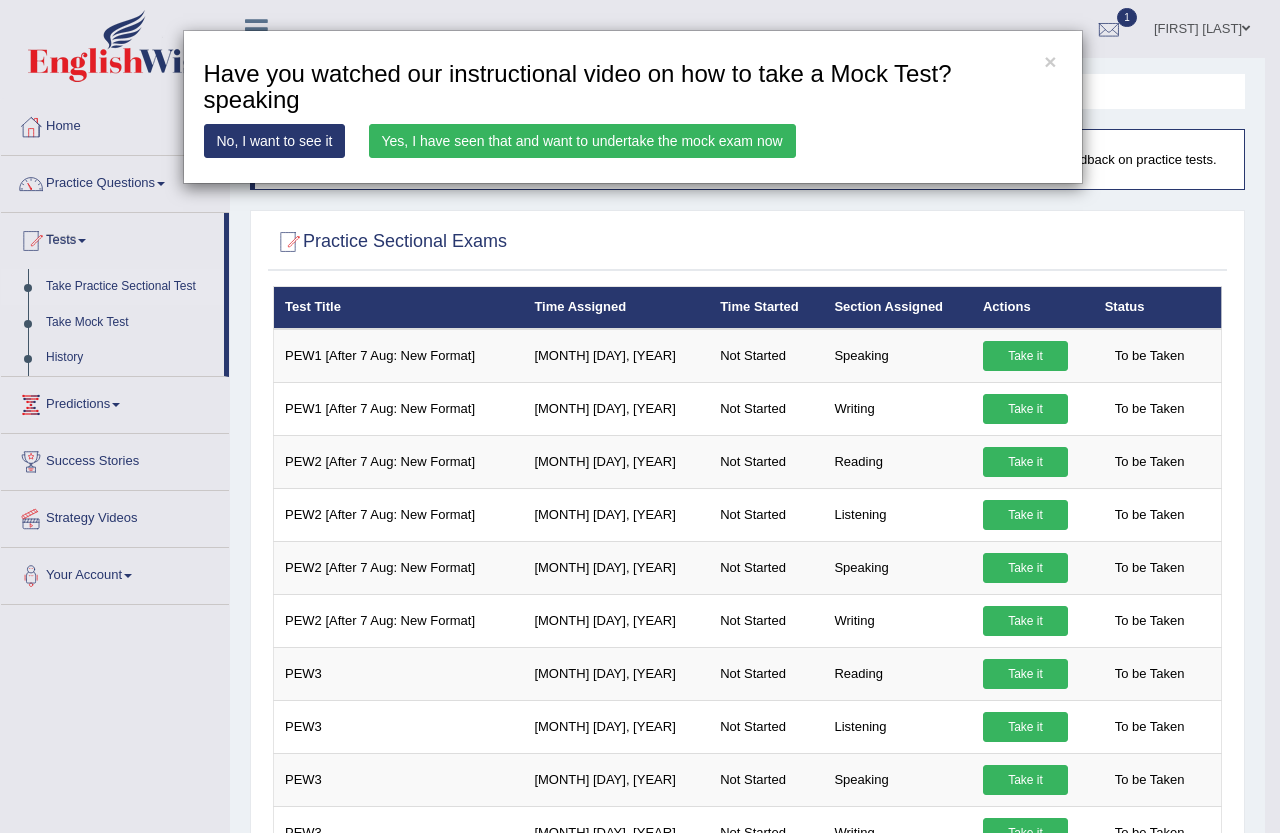 click on "Yes, I have seen that and want to undertake the mock exam now" at bounding box center (582, 141) 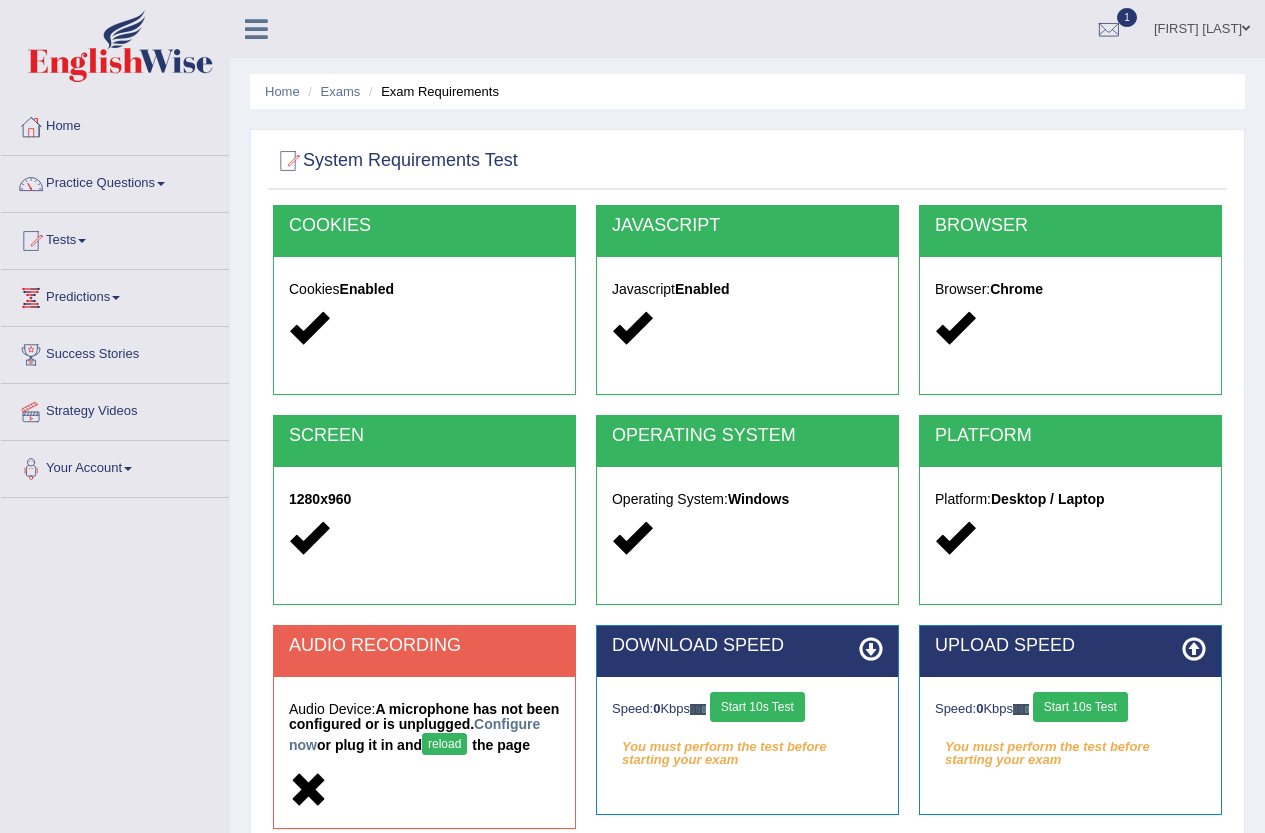scroll, scrollTop: 0, scrollLeft: 0, axis: both 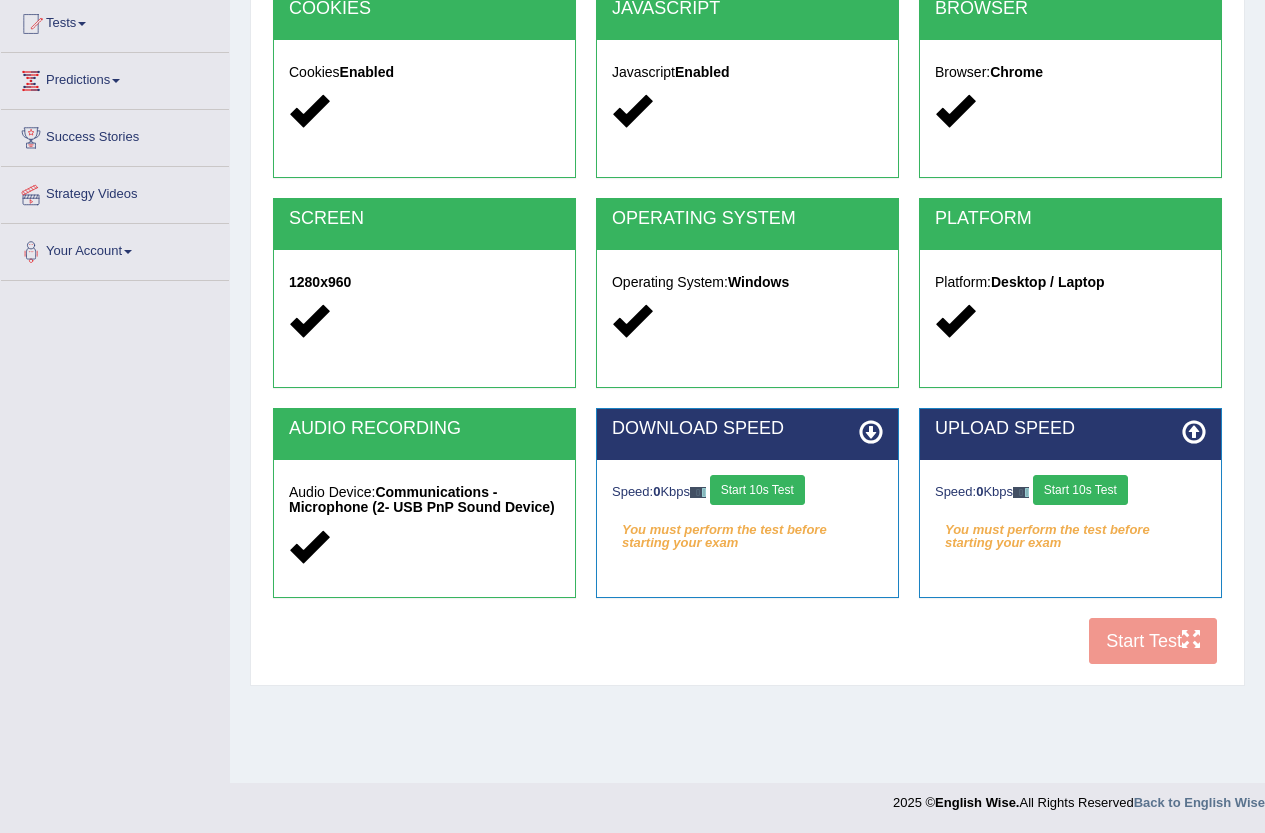 click on "Start 10s Test" at bounding box center [757, 490] 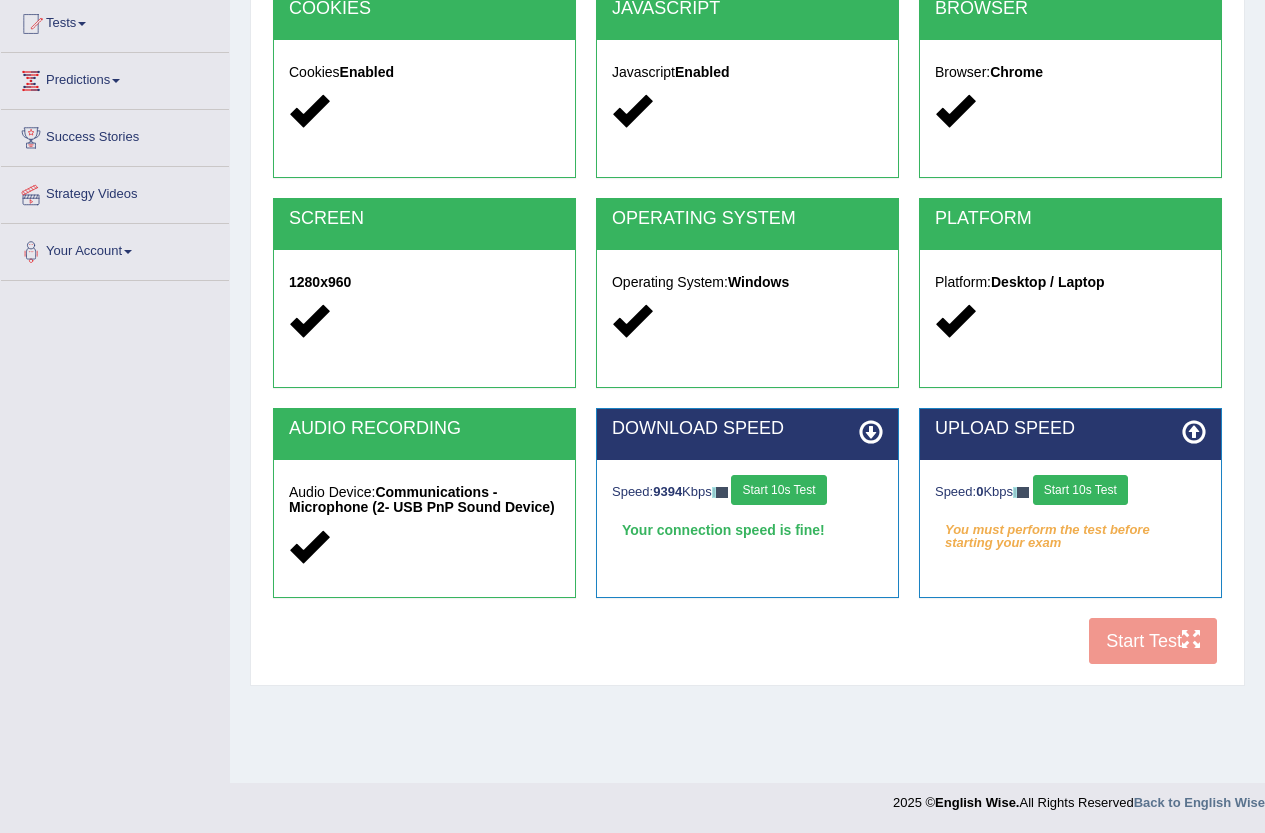 click on "Start 10s Test" at bounding box center [1080, 490] 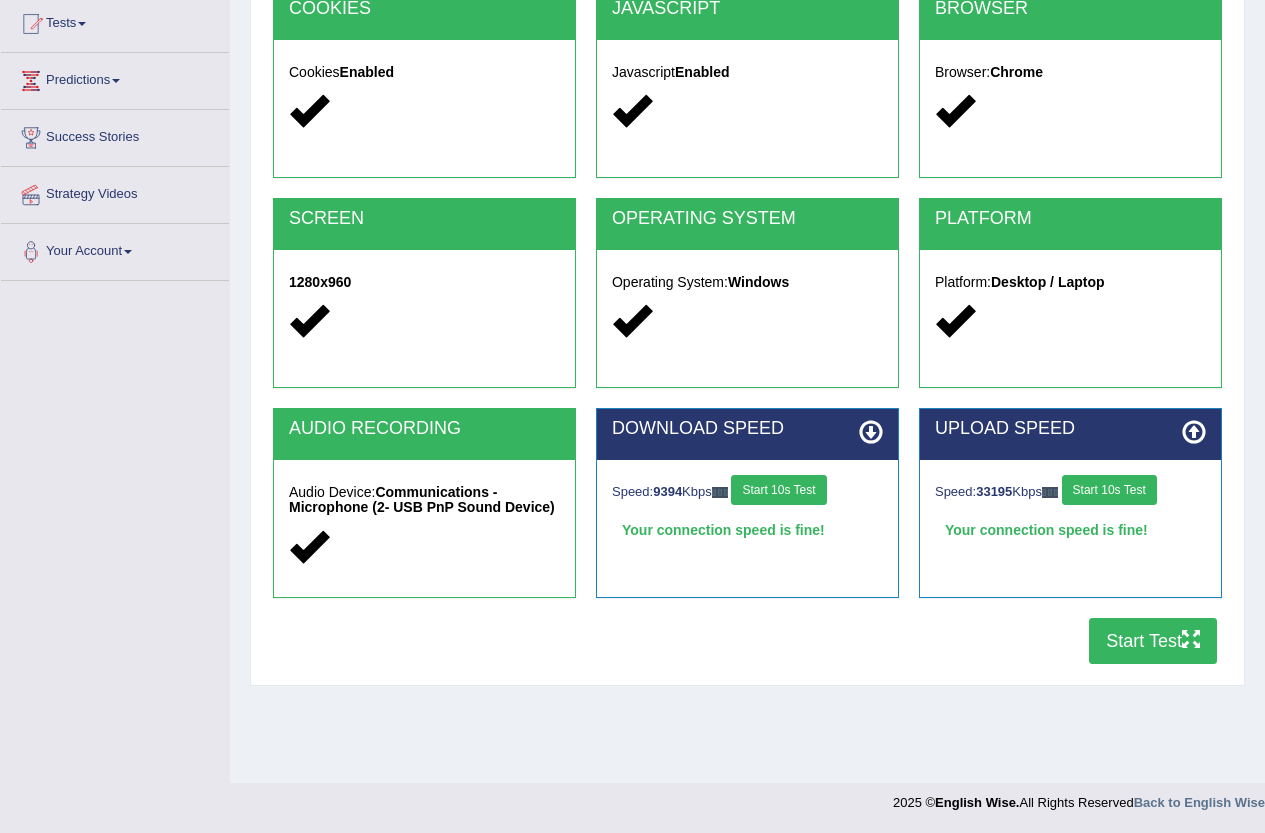 click on "Start Test" at bounding box center [1153, 641] 